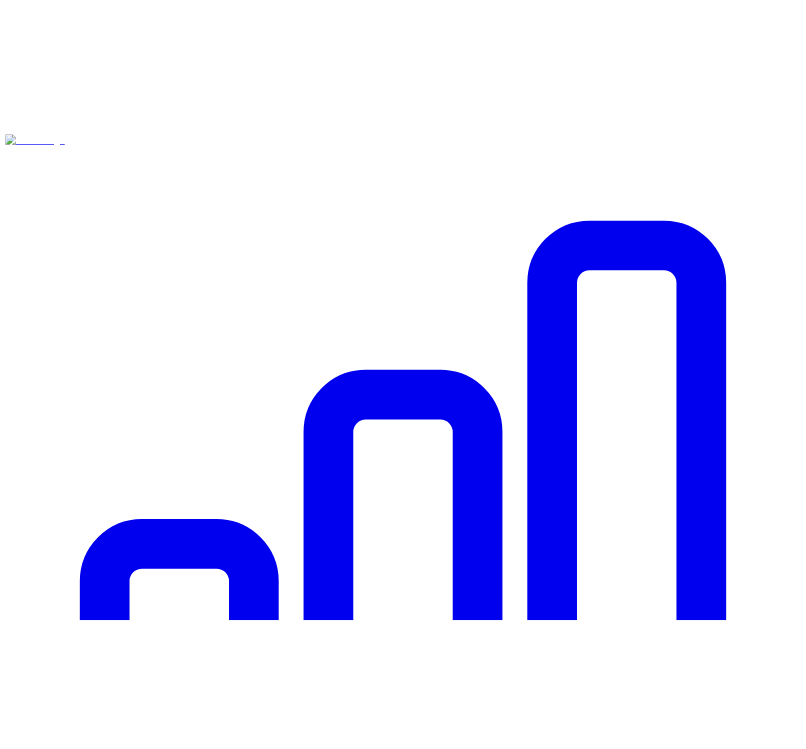 scroll, scrollTop: 0, scrollLeft: 0, axis: both 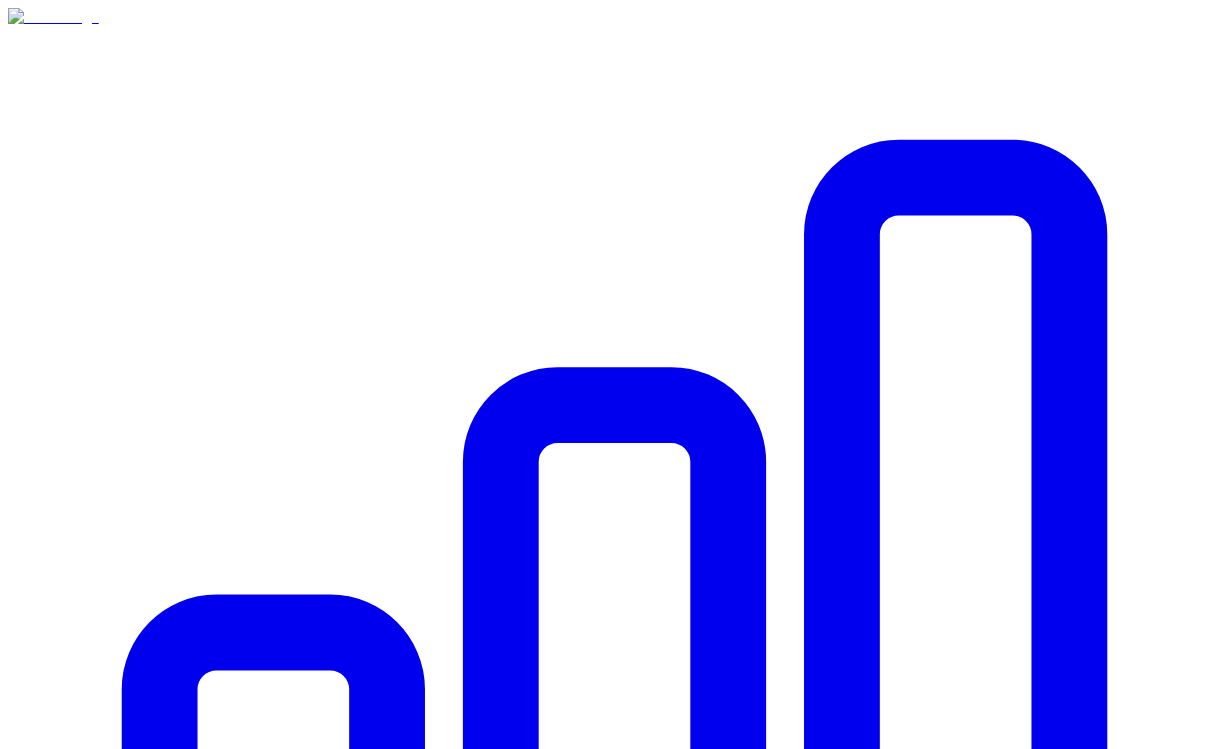 click on "Dashboard" at bounding box center [614, 1242] 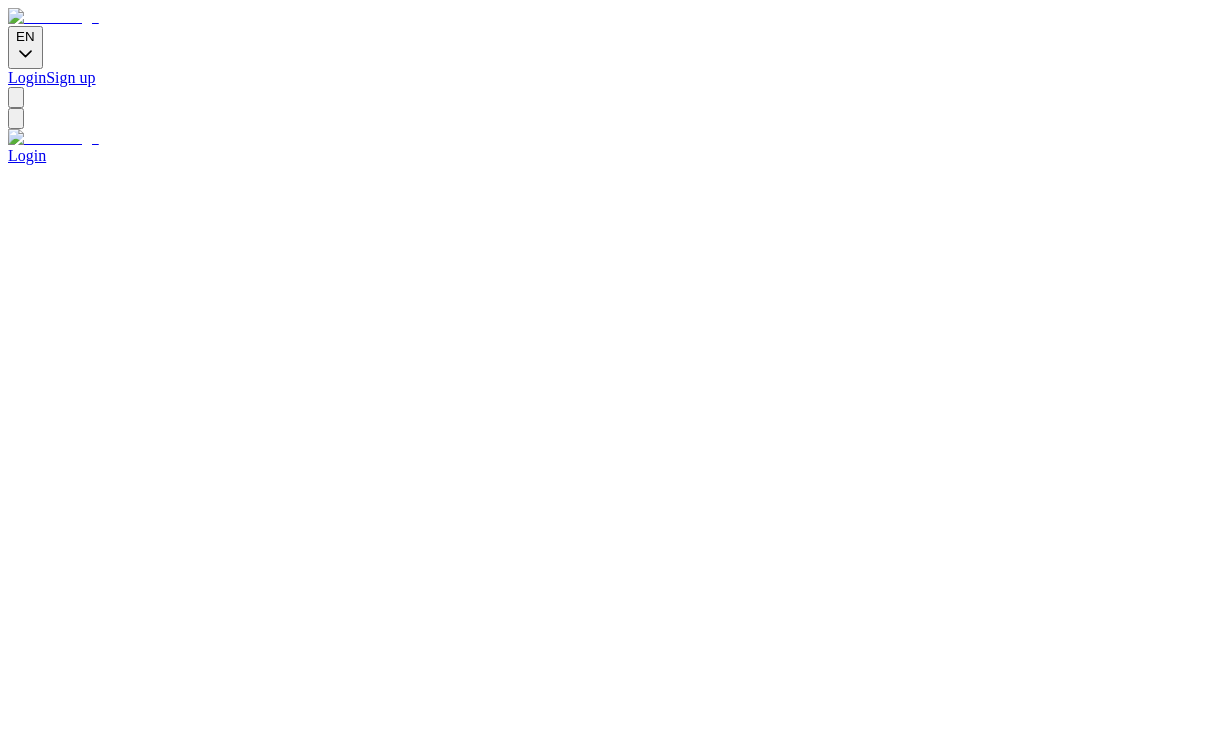 click on "Login" at bounding box center [27, 77] 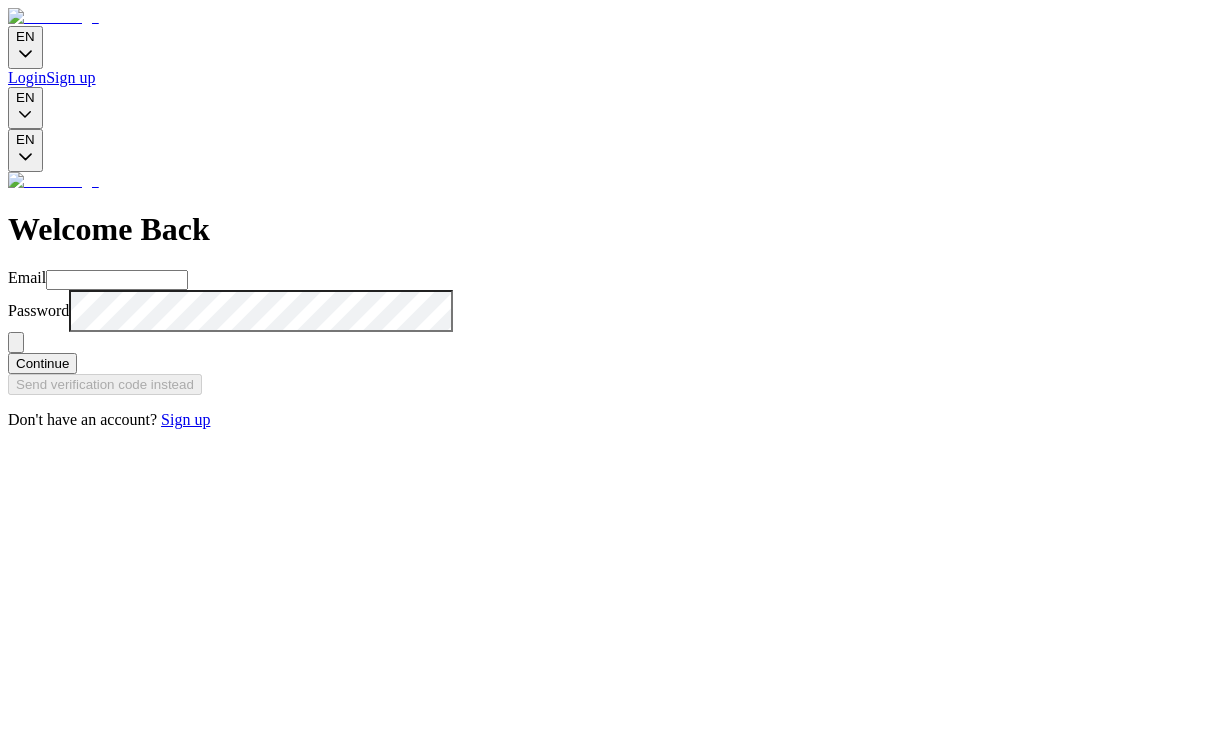 click on "Email" at bounding box center [117, 280] 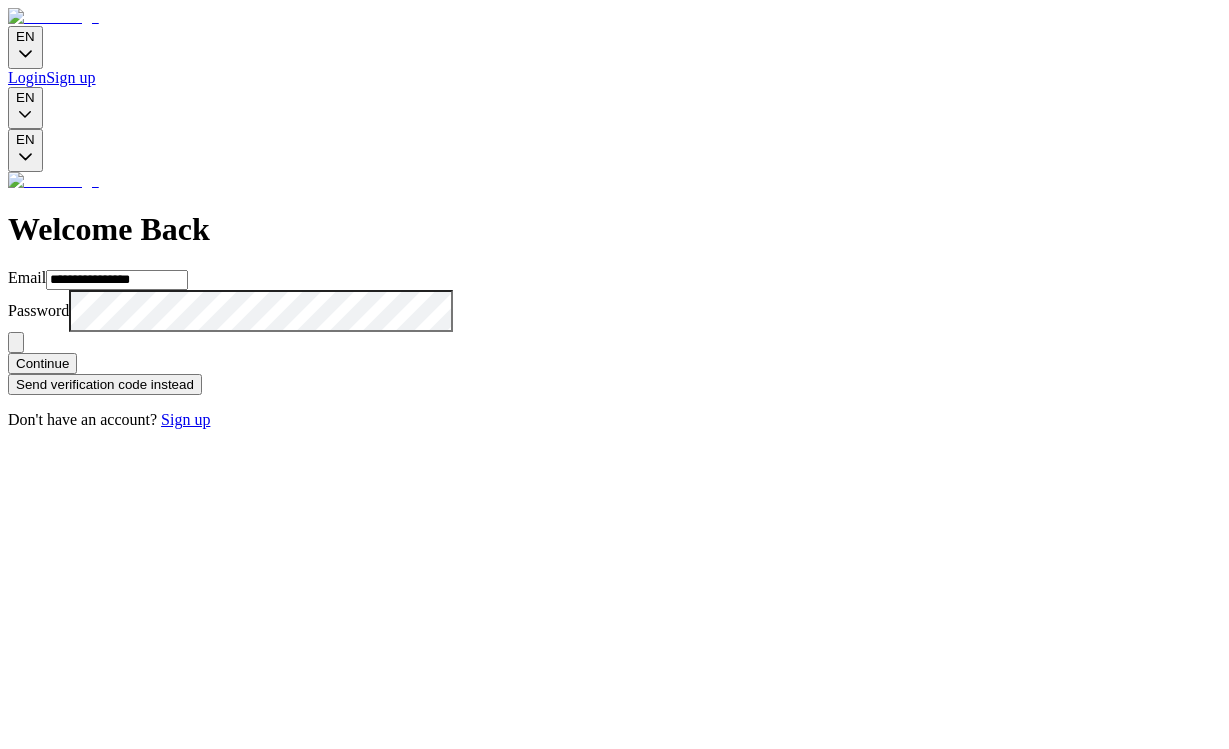 type on "**********" 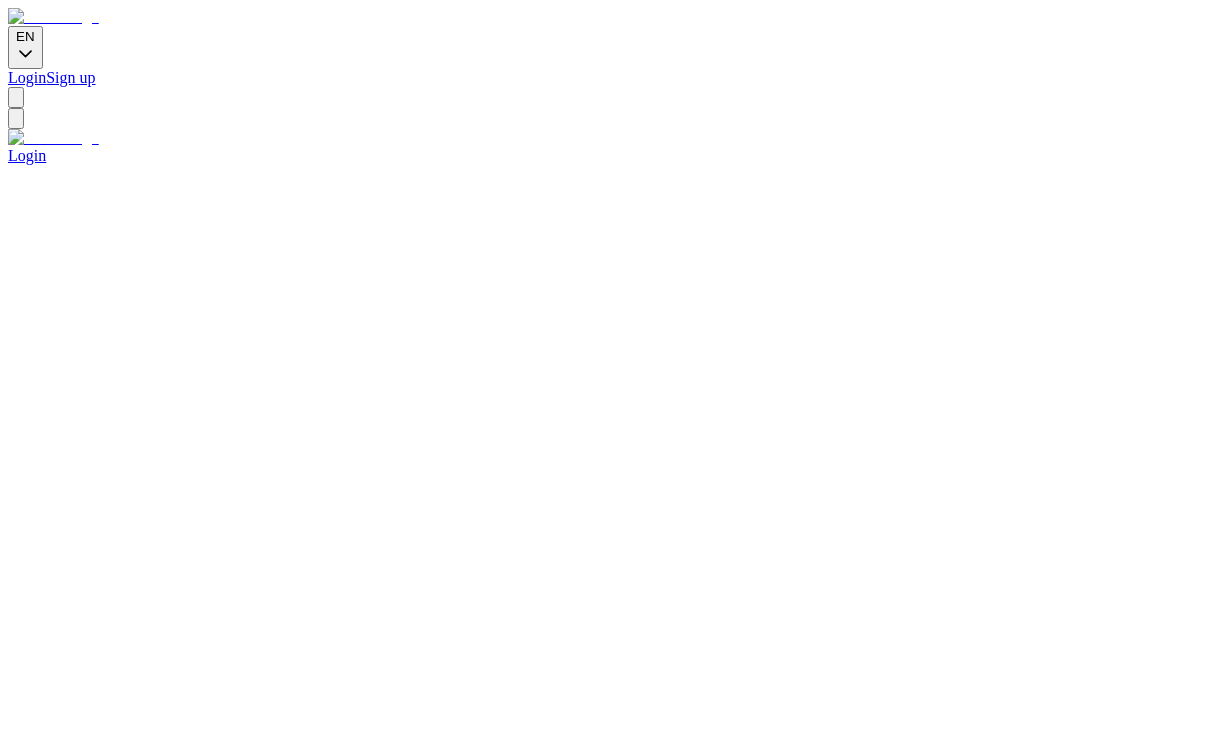 click on "Login" at bounding box center (27, 77) 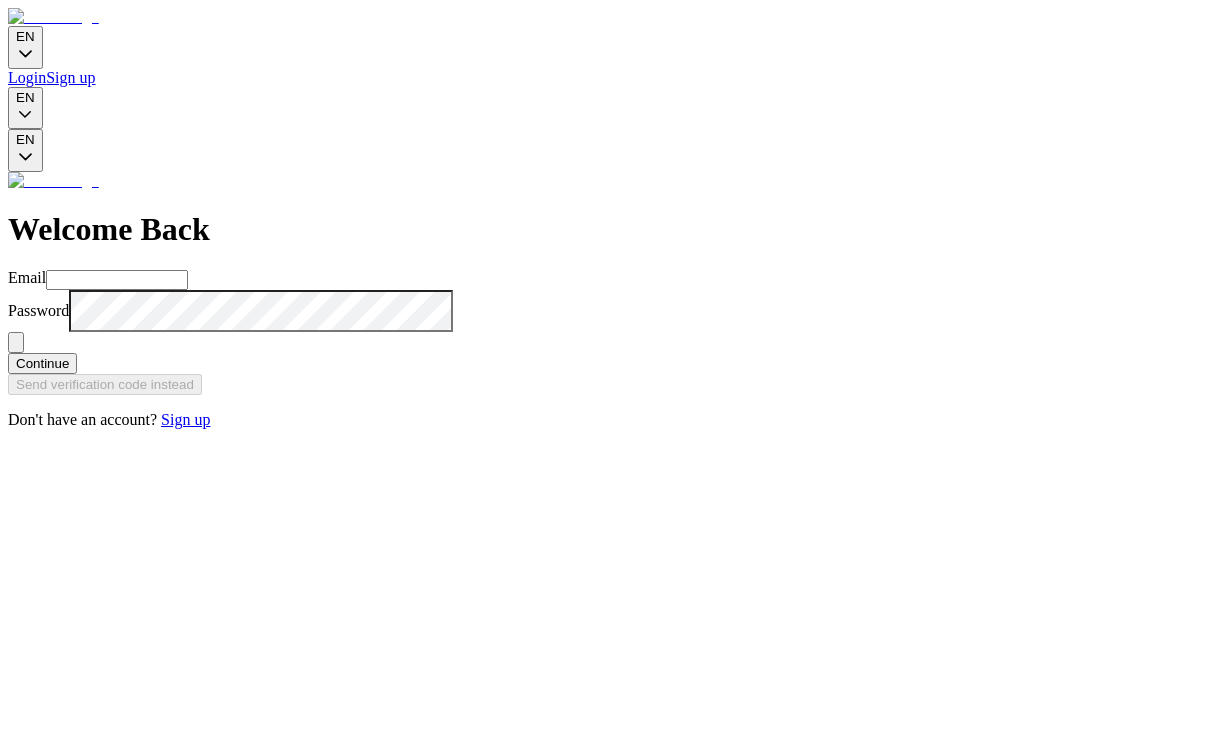 click on "Email" at bounding box center (117, 280) 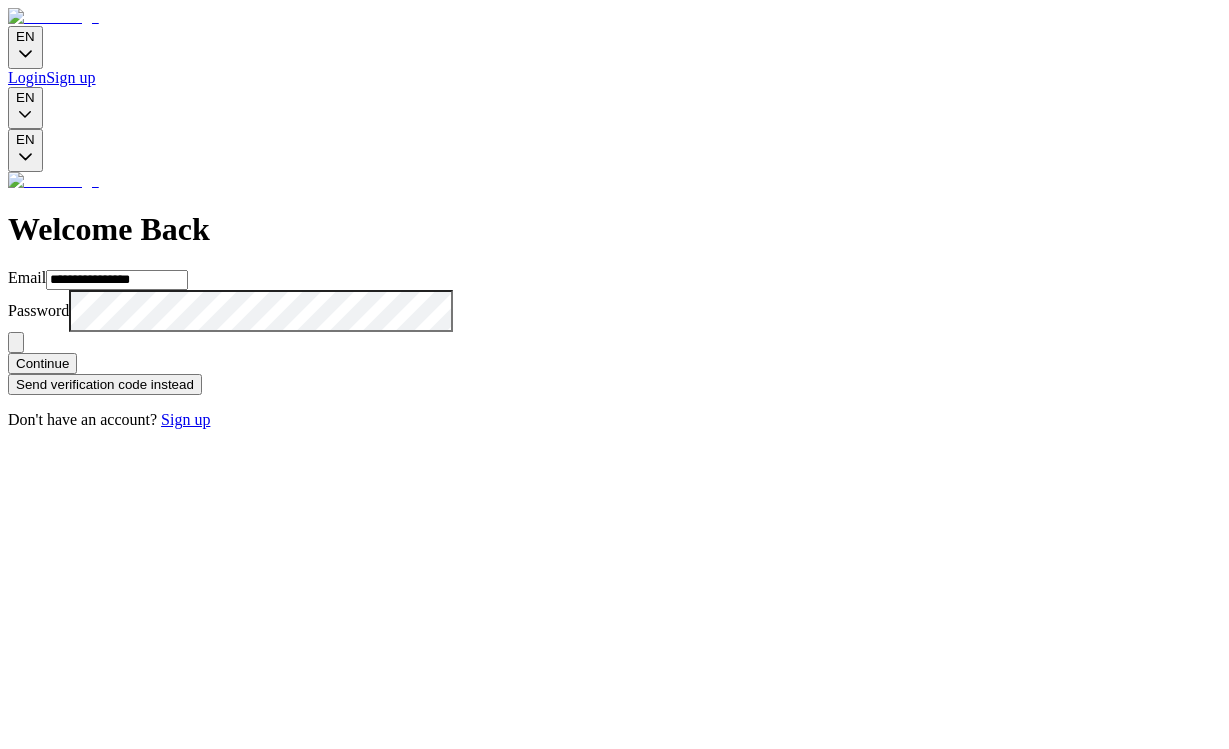 type on "**********" 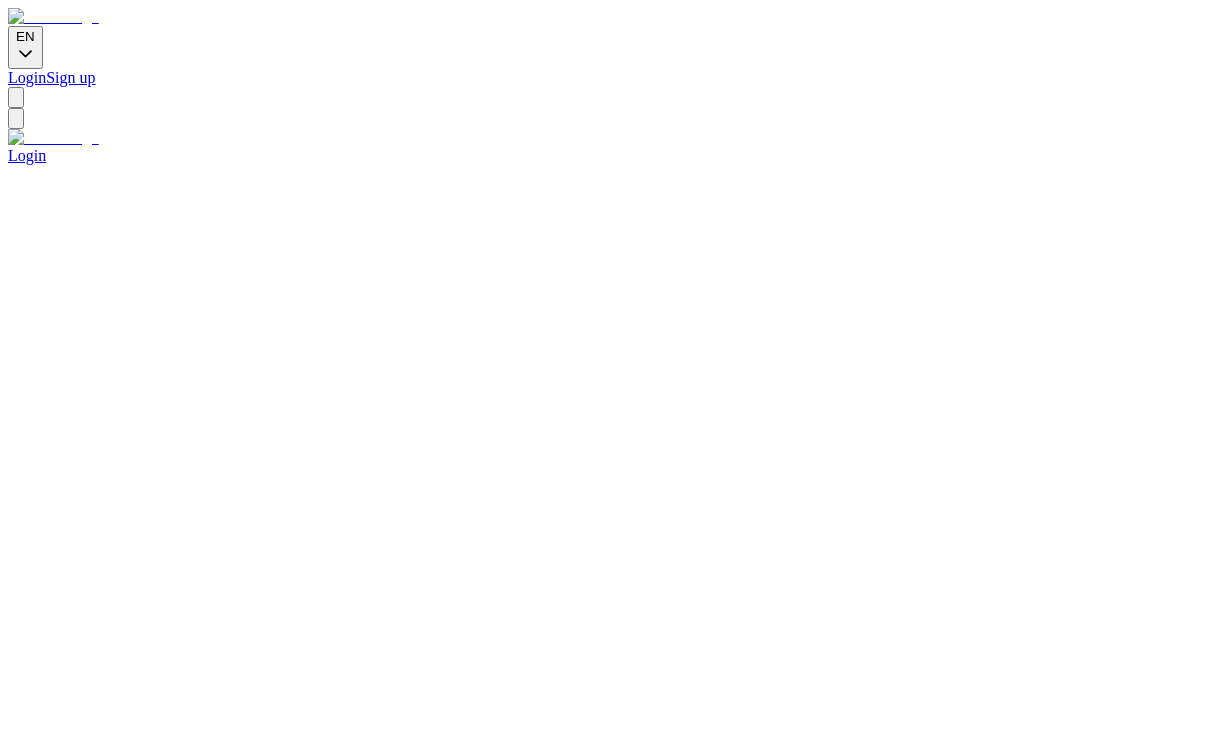 click on "Login" at bounding box center [27, 77] 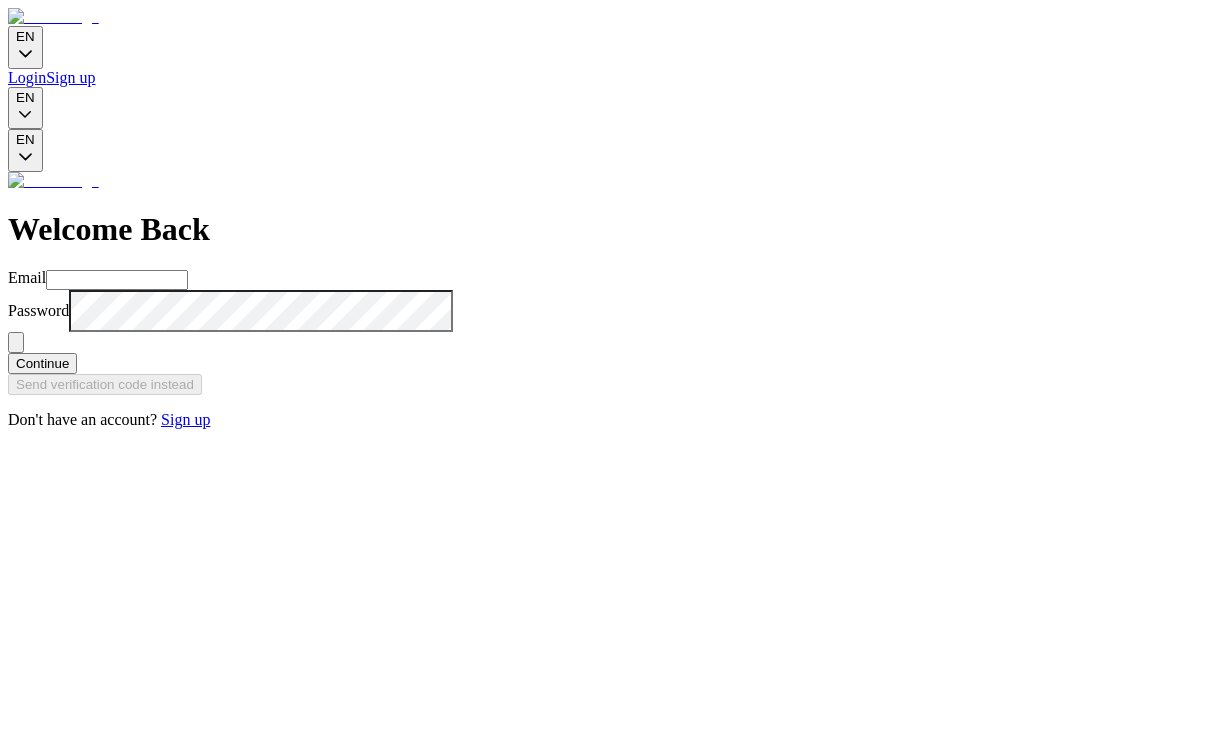 click on "Email" at bounding box center [117, 280] 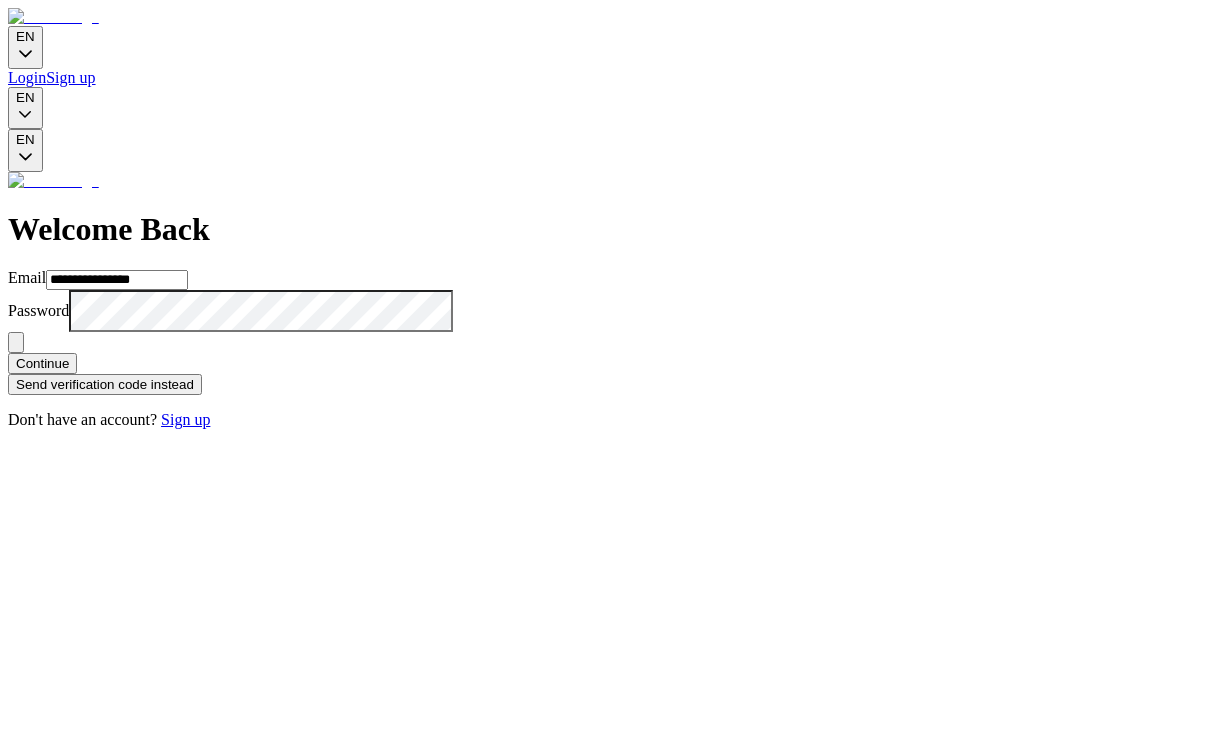type on "**********" 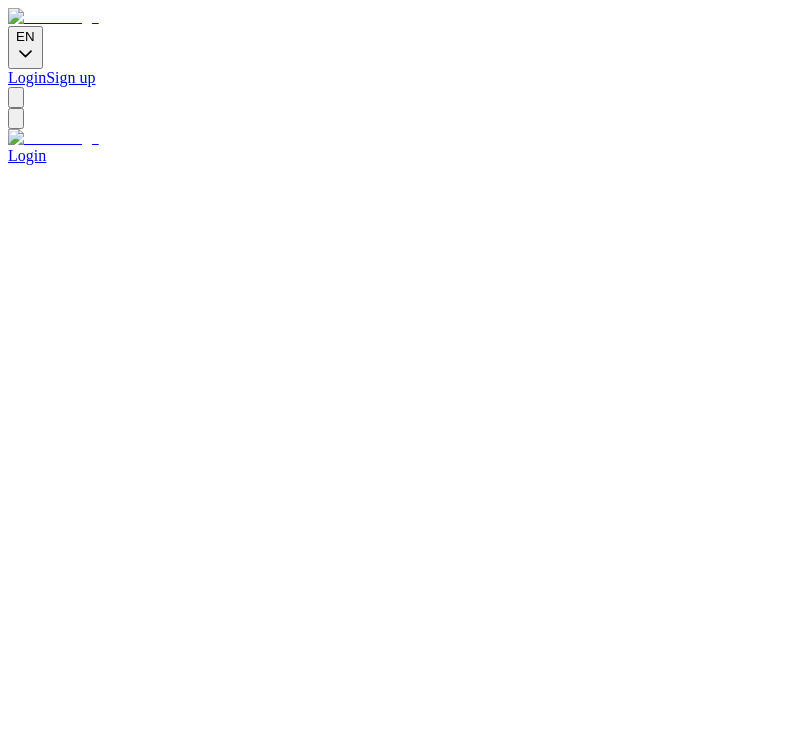 click 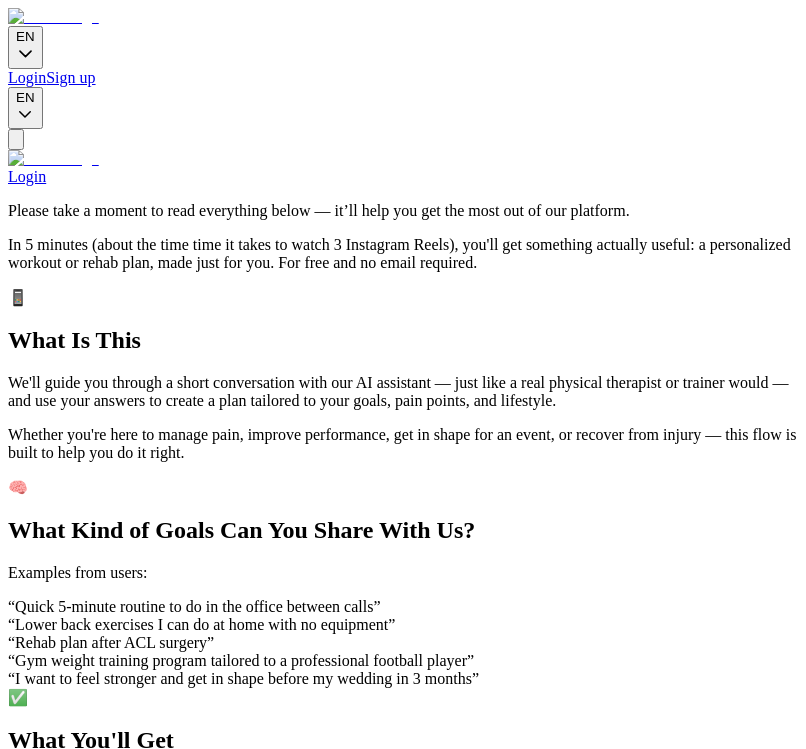 click on "👉  Let's Make Your Plan — Takes 5 Minutes" at bounding box center [145, 1047] 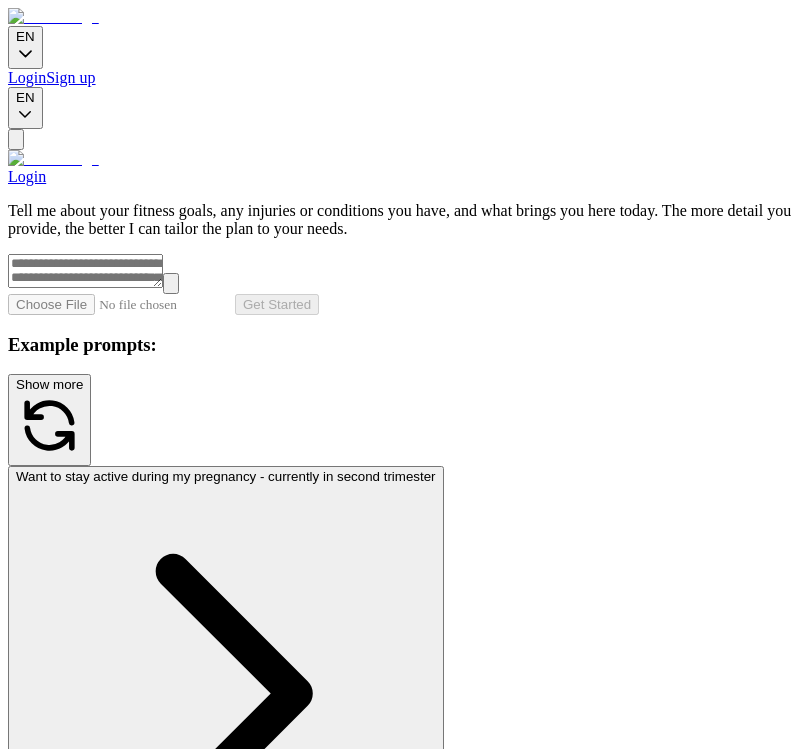 click at bounding box center (85, 271) 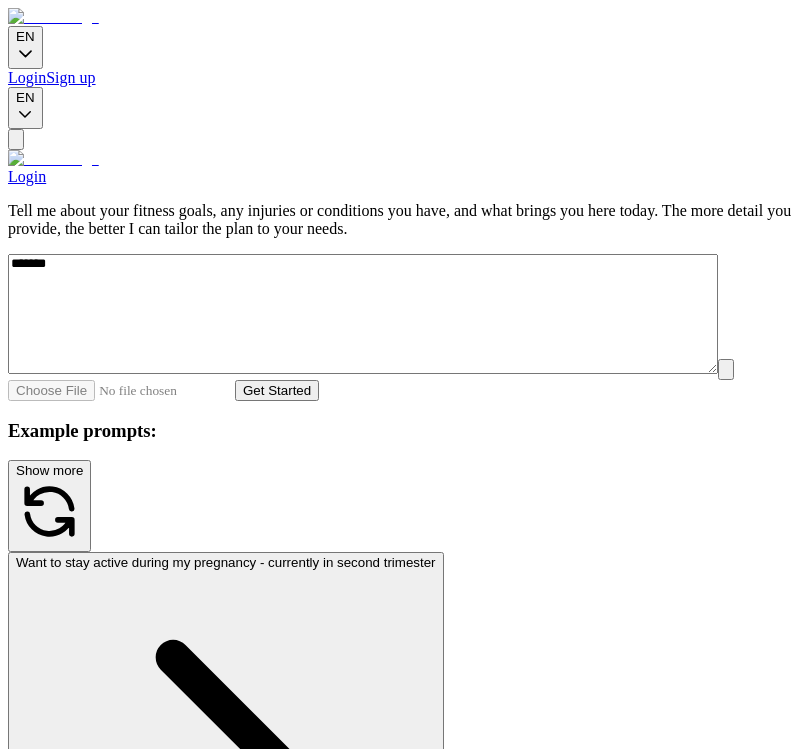type on "*******" 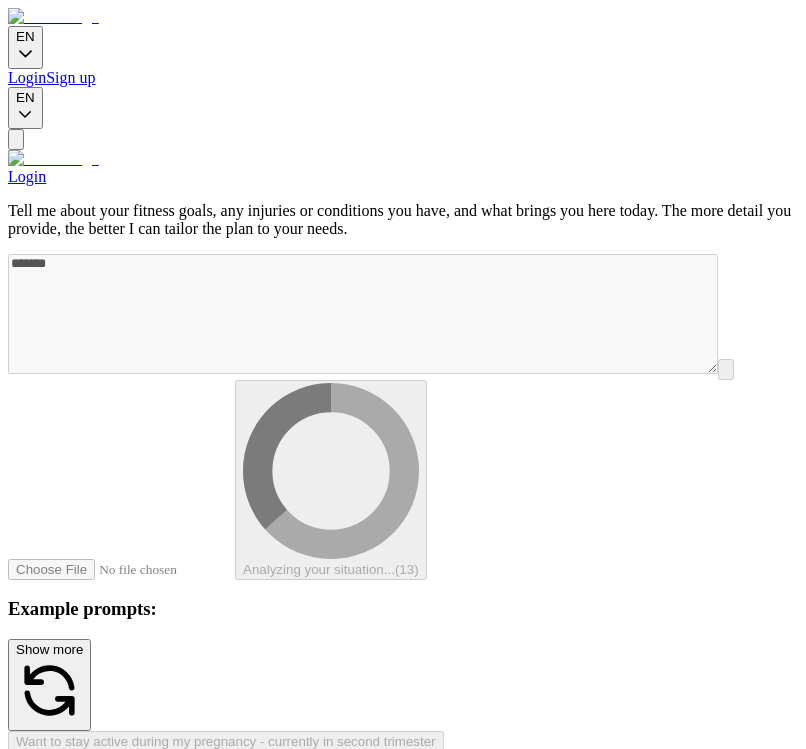 click on "Peek under the hood" at bounding box center [78, 3196] 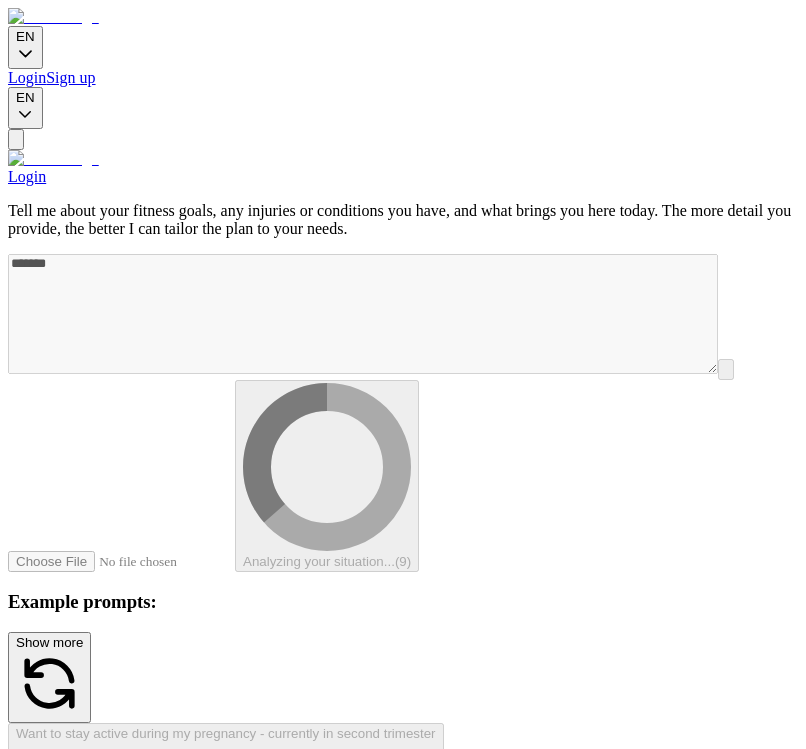 scroll, scrollTop: 39, scrollLeft: 0, axis: vertical 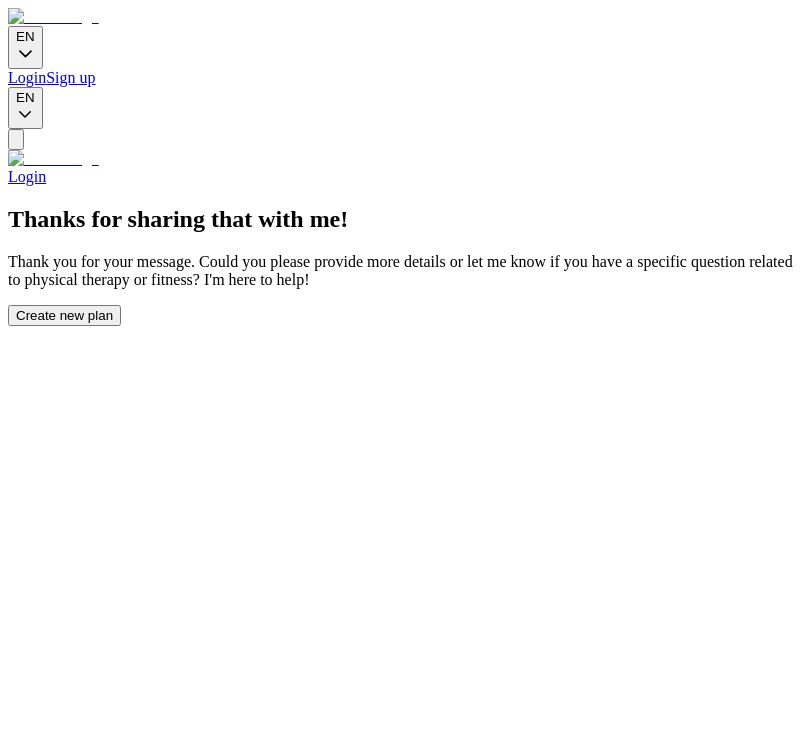 click on "Create new plan" at bounding box center (64, 315) 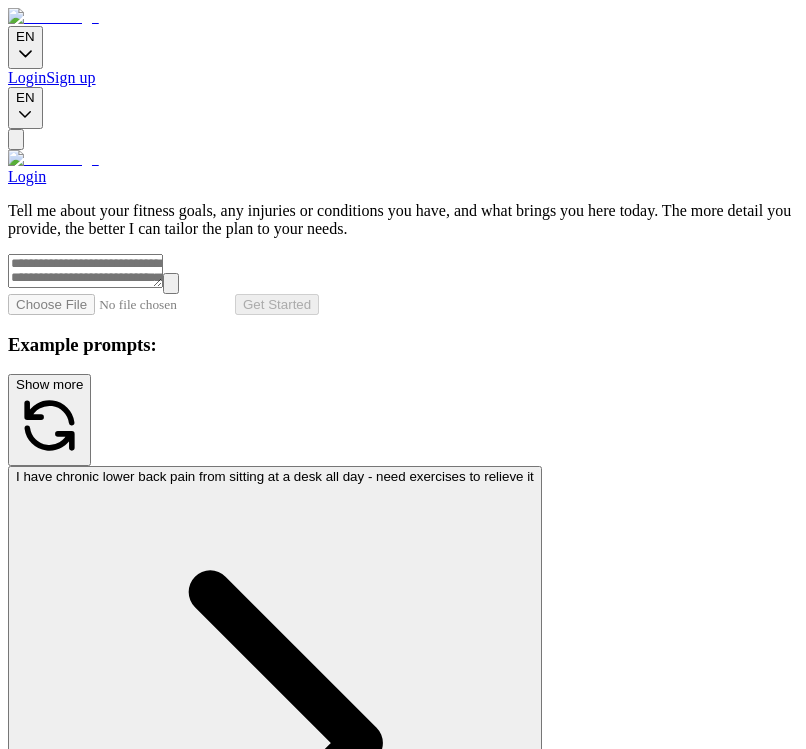 click at bounding box center (53, 17) 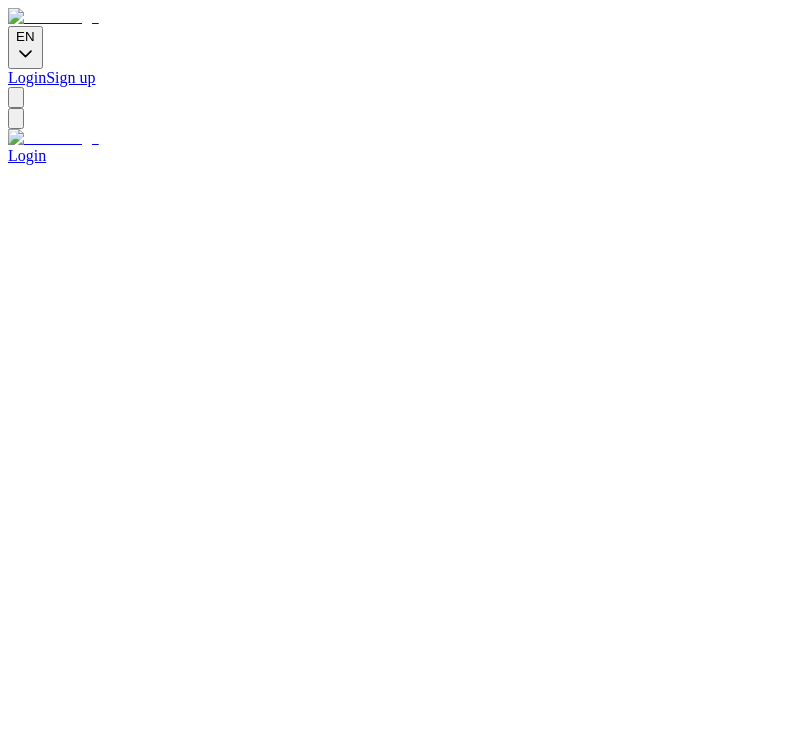 click 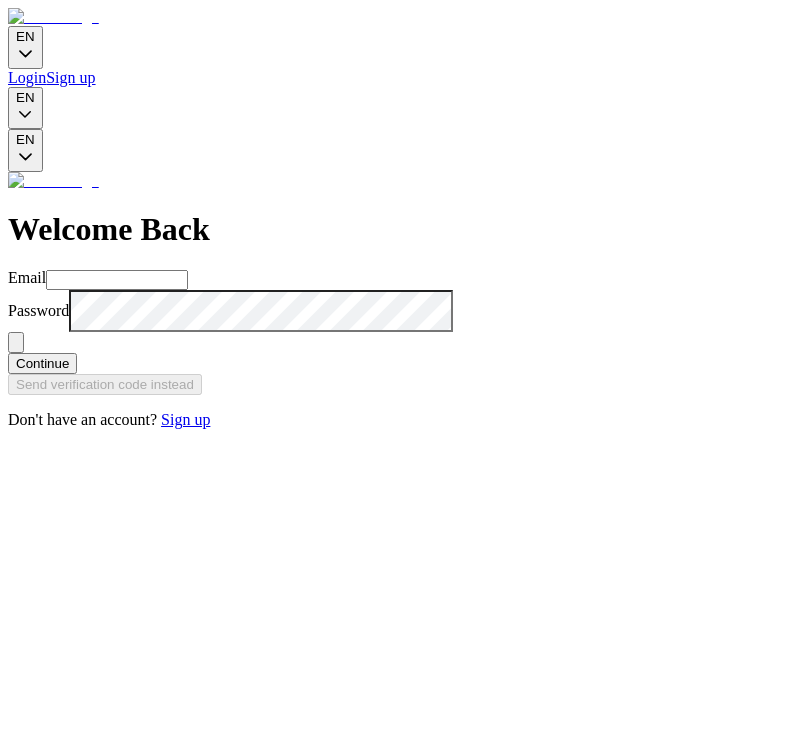 click at bounding box center (53, 17) 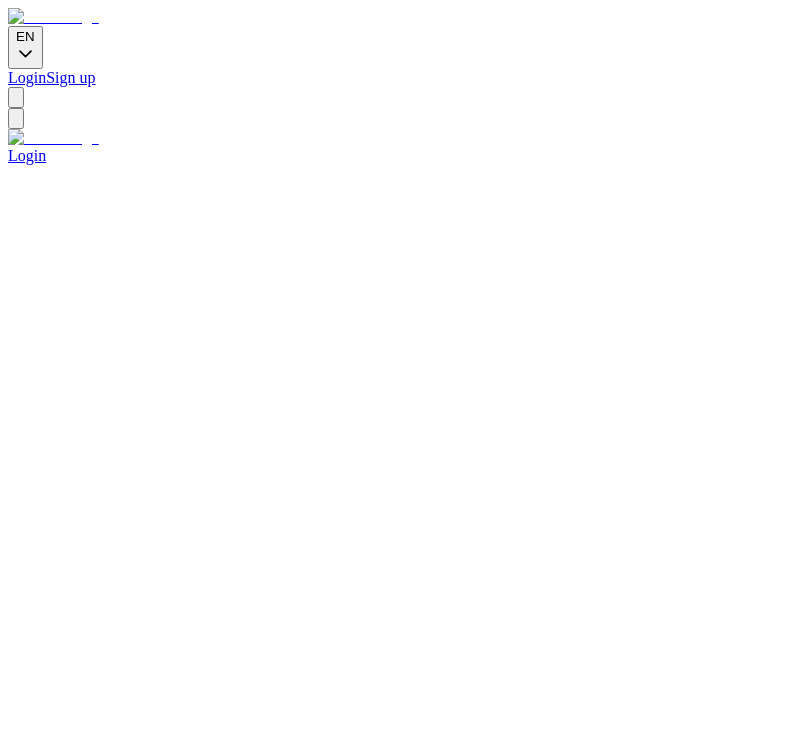 click 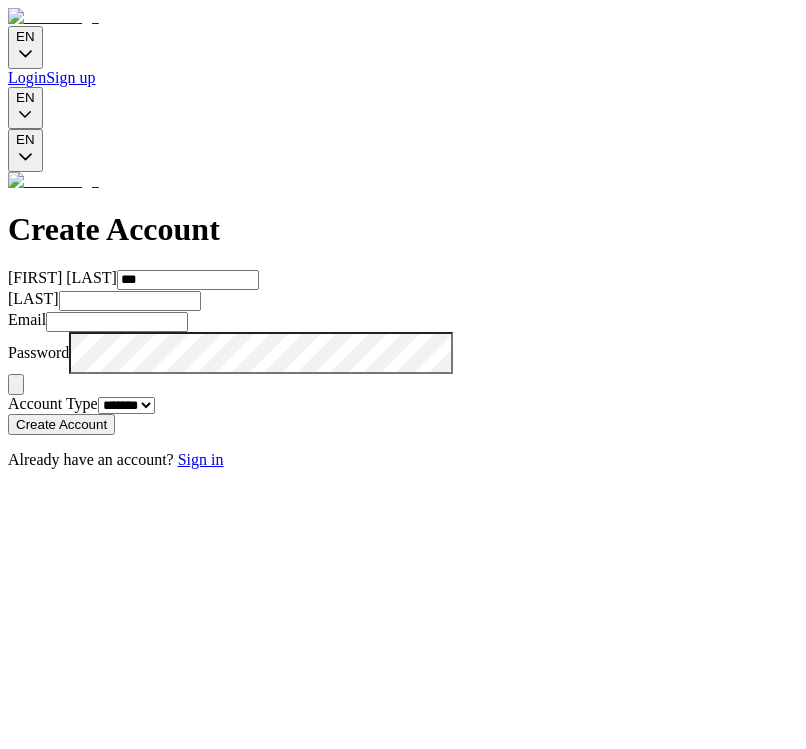 type on "***" 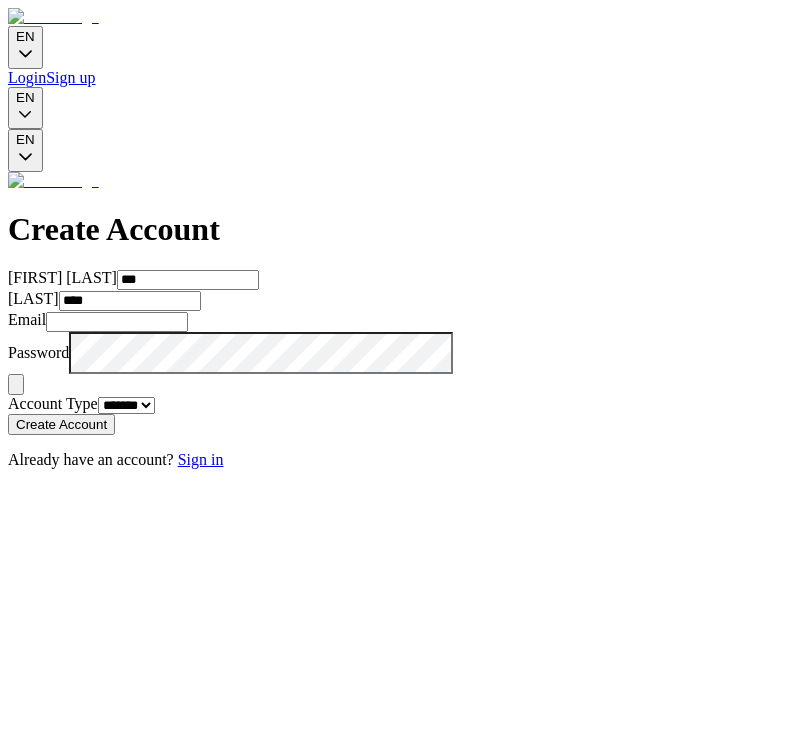 type on "****" 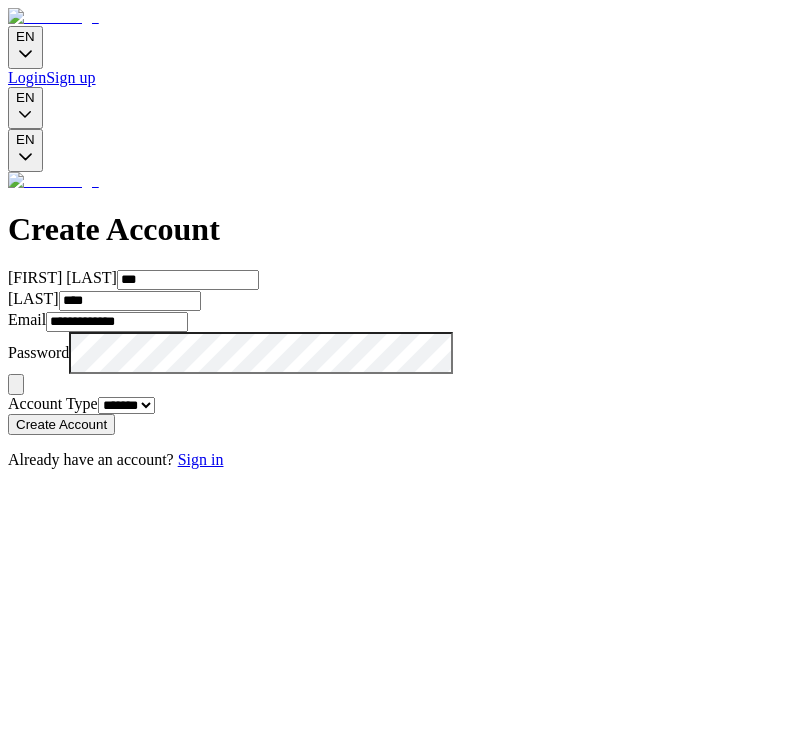 type on "**********" 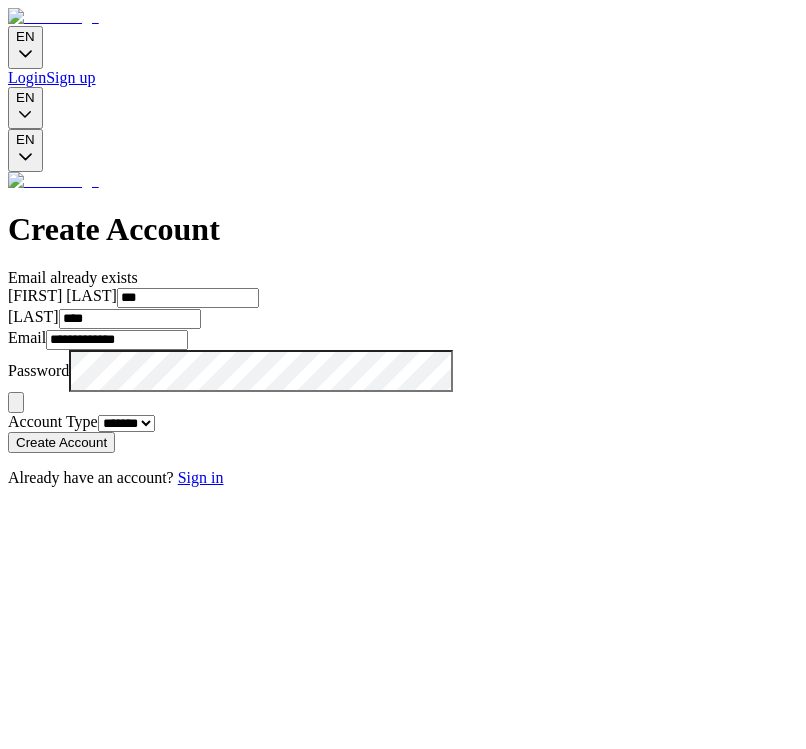 click on "**********" at bounding box center (117, 340) 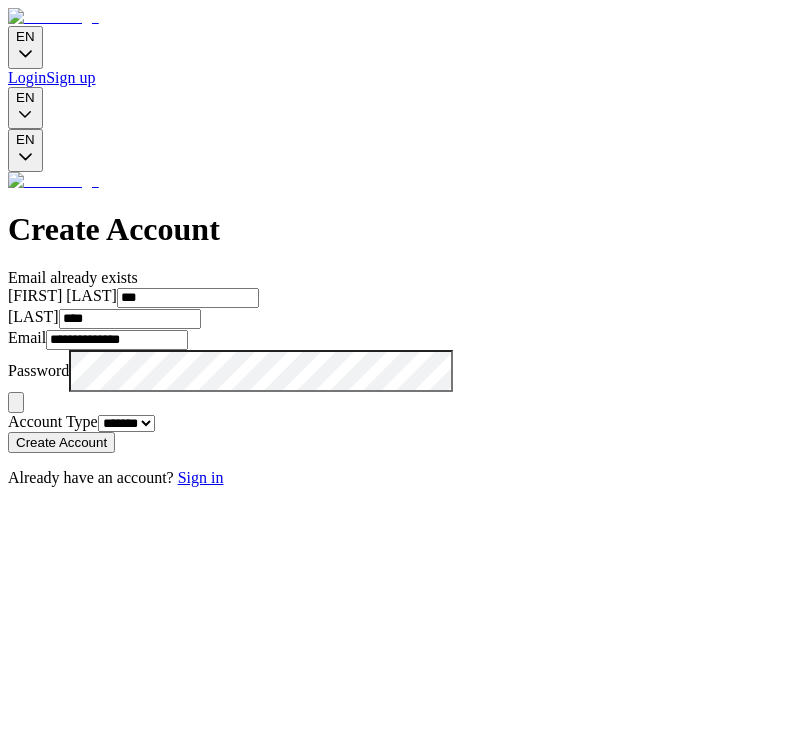 type on "**********" 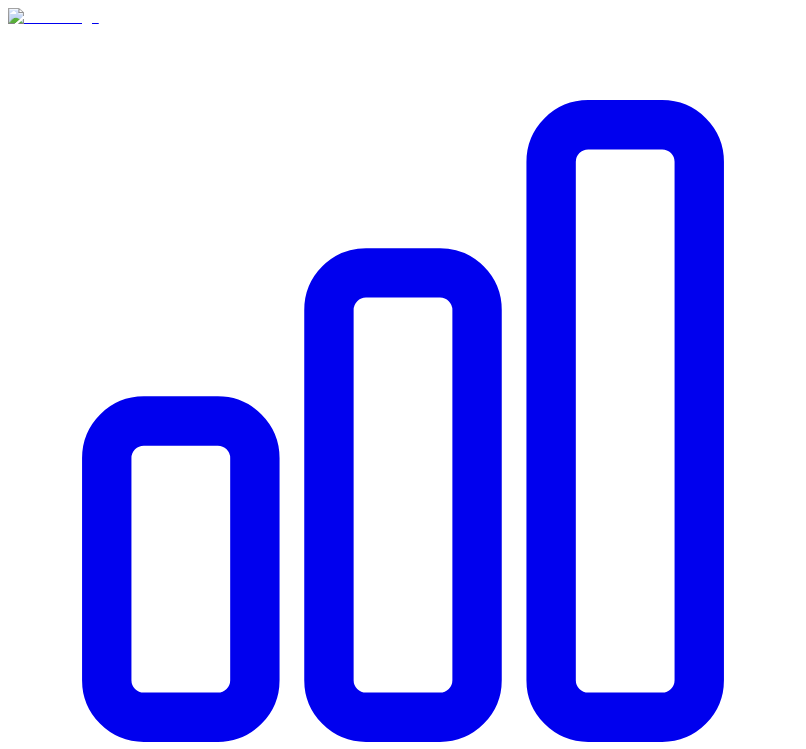click 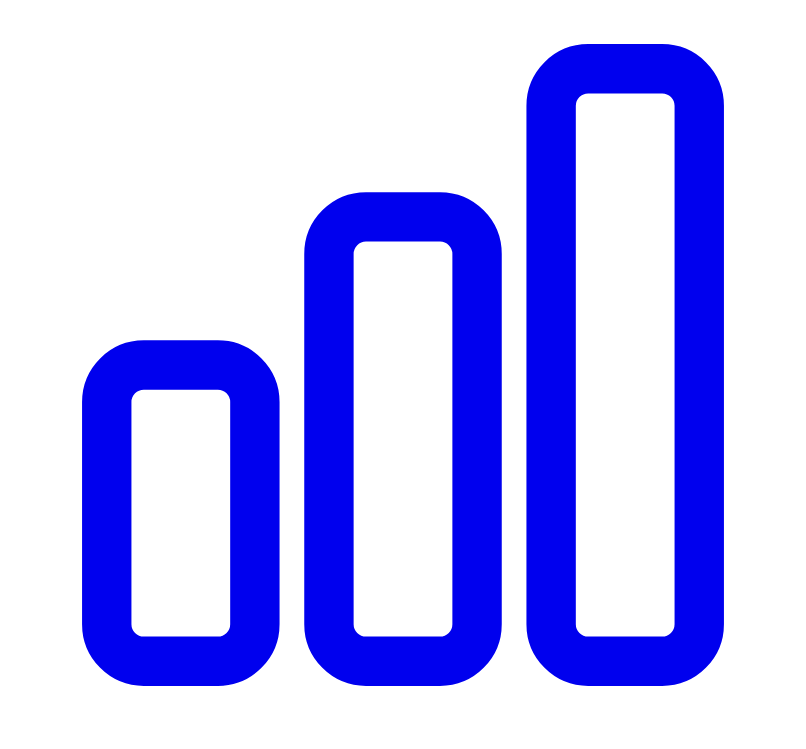 scroll, scrollTop: 0, scrollLeft: 0, axis: both 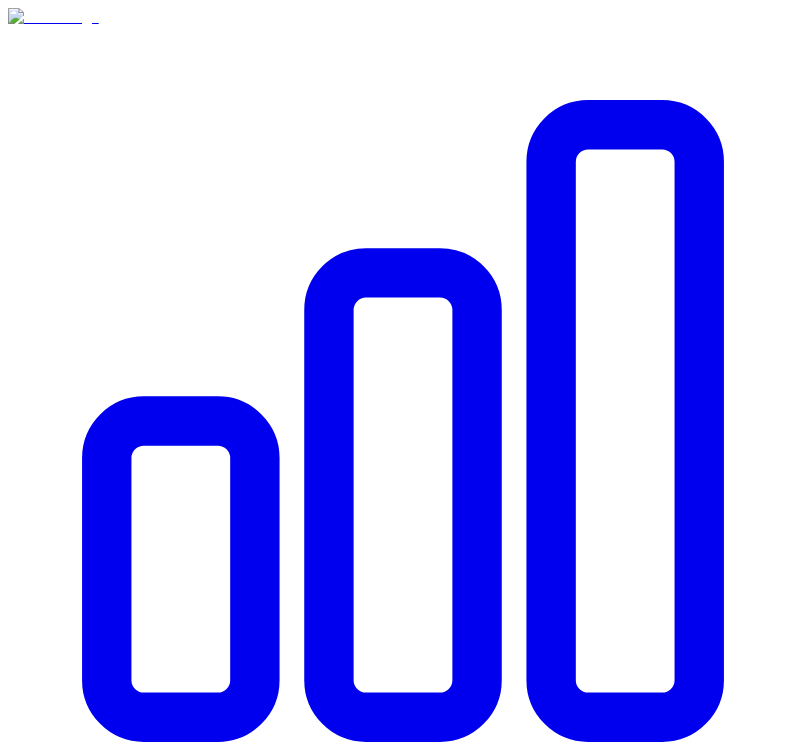 click 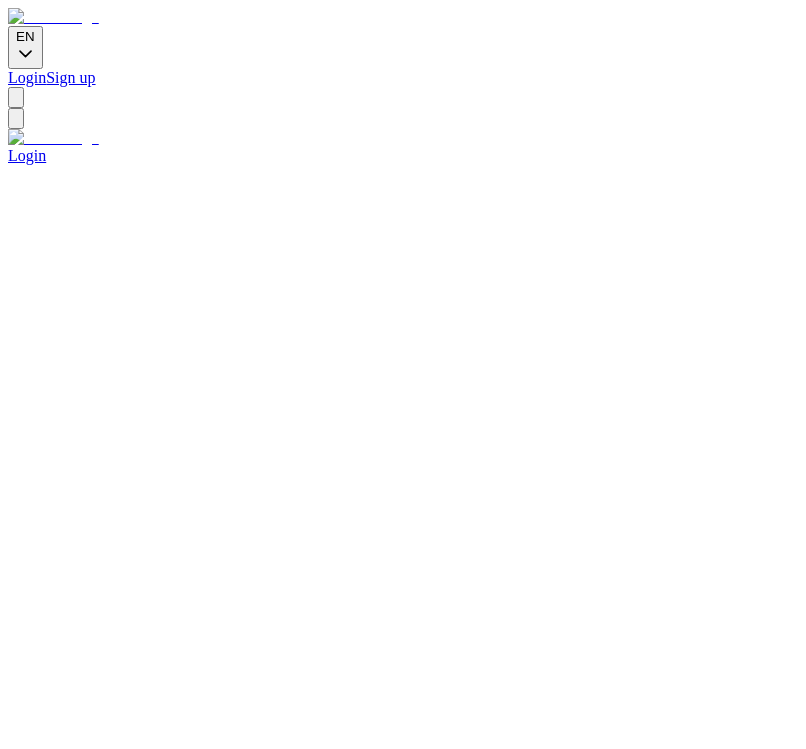 click on "Sign In" at bounding box center [31, 1947] 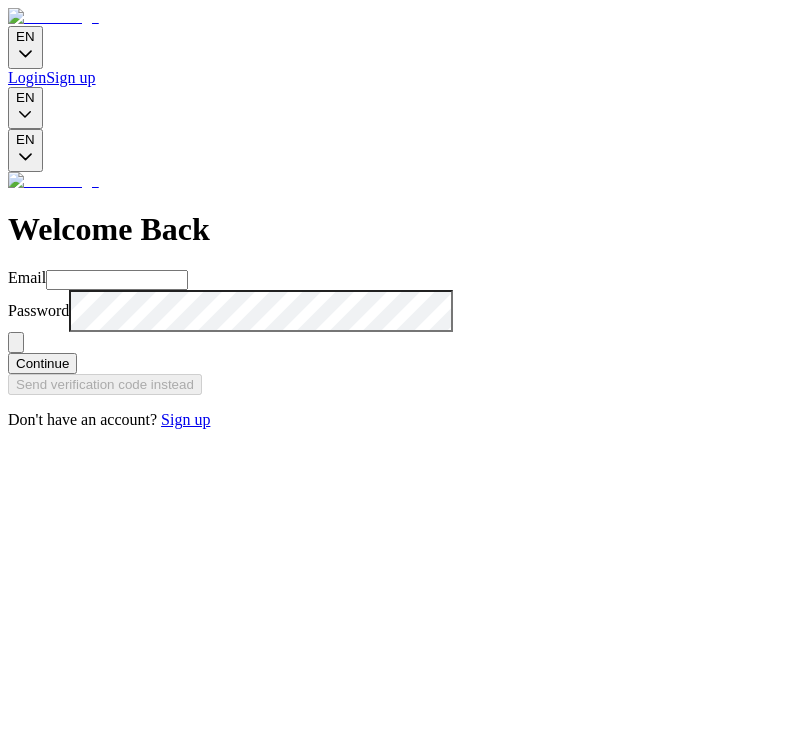 click on "Email" at bounding box center (117, 280) 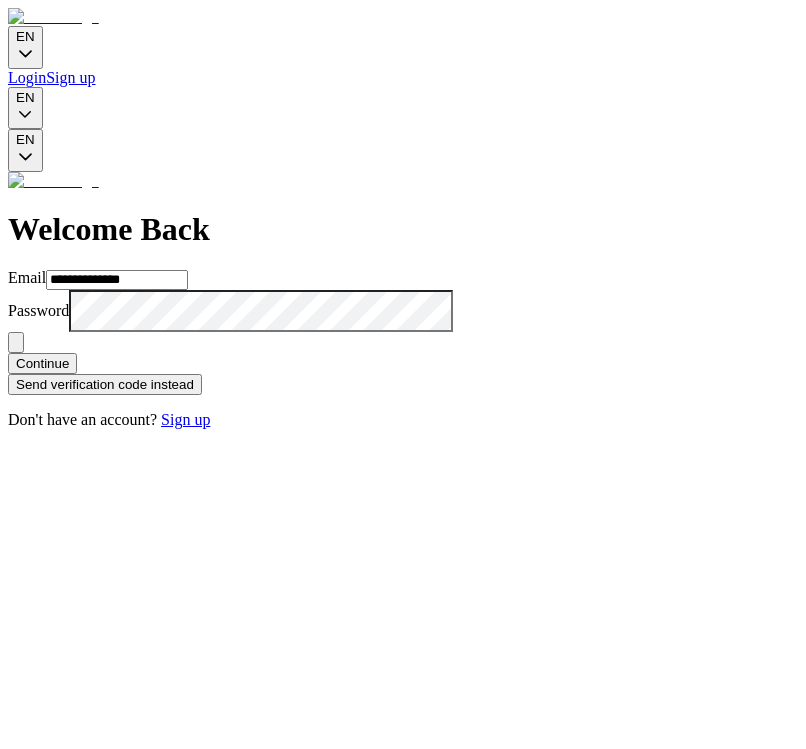 type on "**********" 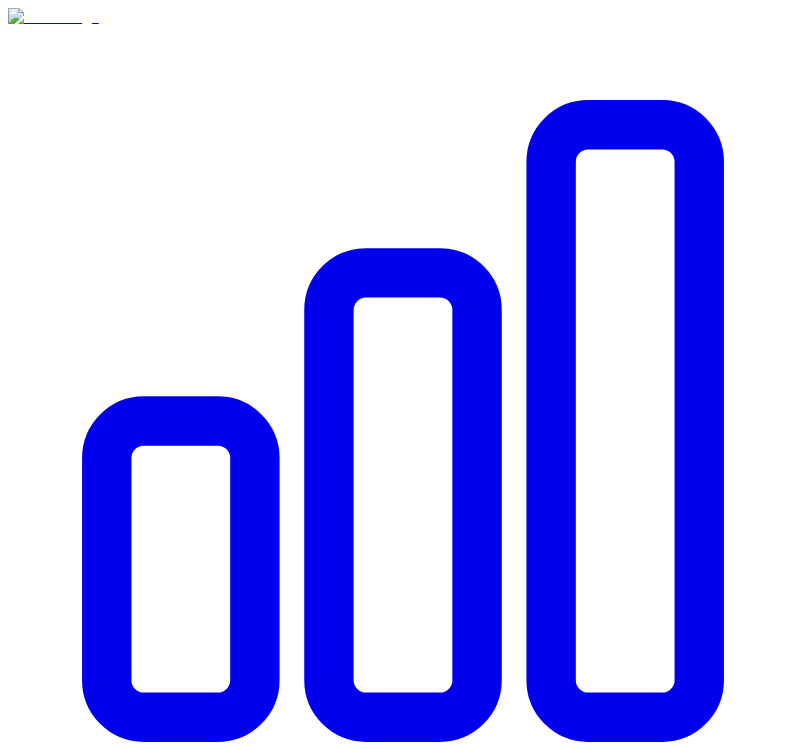 click 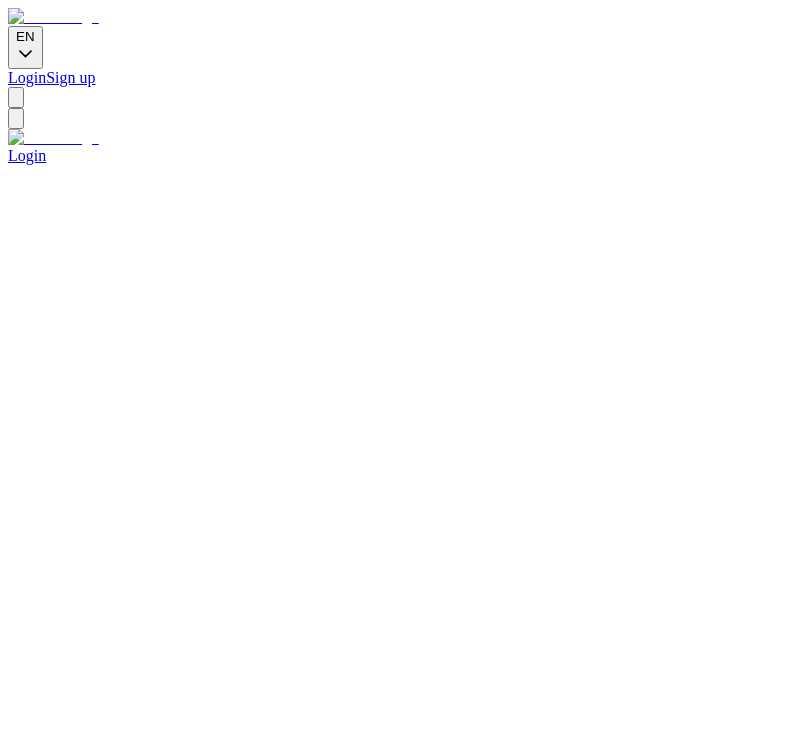 click on "Sign In" at bounding box center (31, 1947) 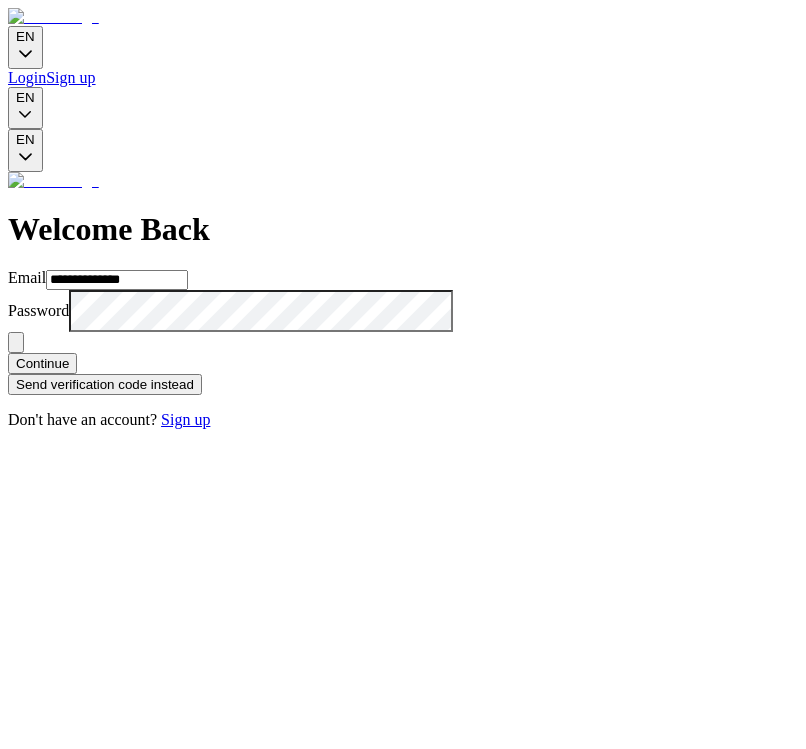 drag, startPoint x: 380, startPoint y: 233, endPoint x: 191, endPoint y: 228, distance: 189.06613 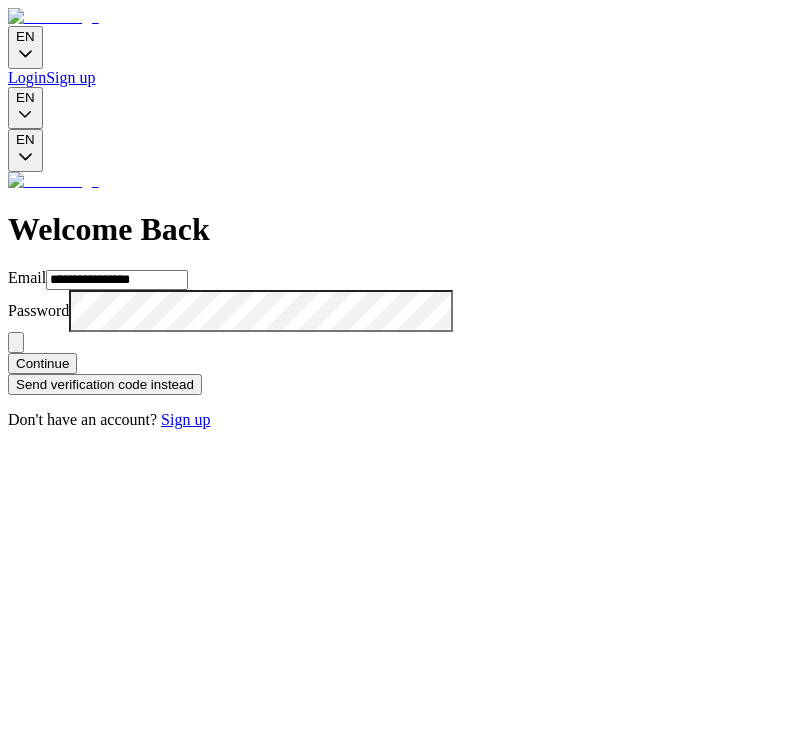 type on "**********" 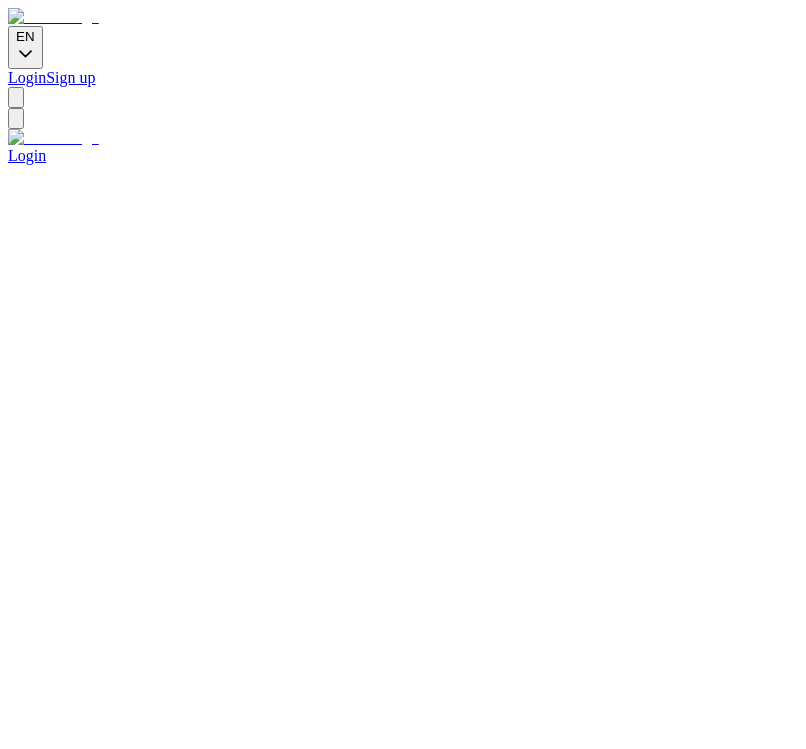 scroll, scrollTop: 0, scrollLeft: 0, axis: both 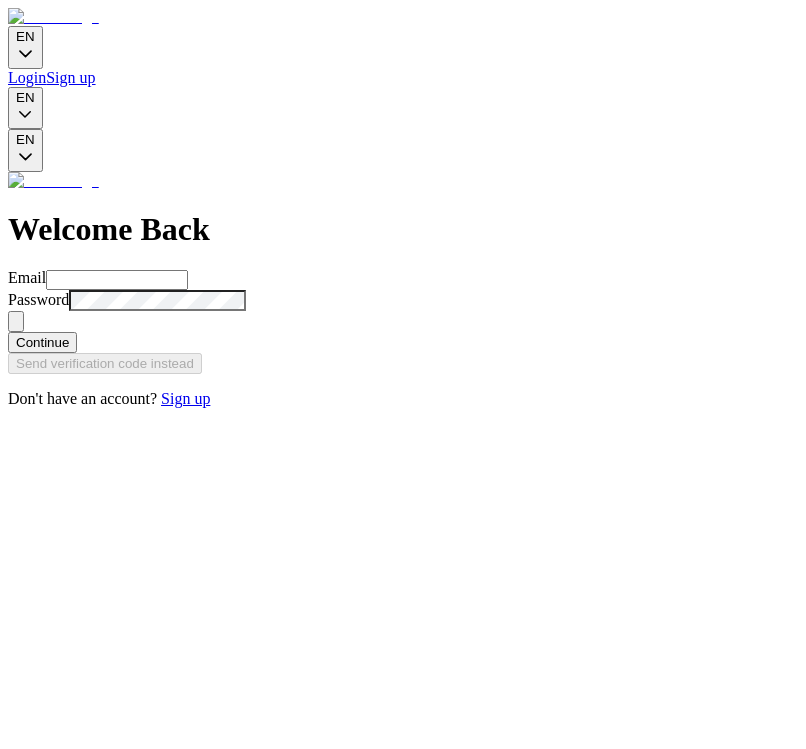 type on "**********" 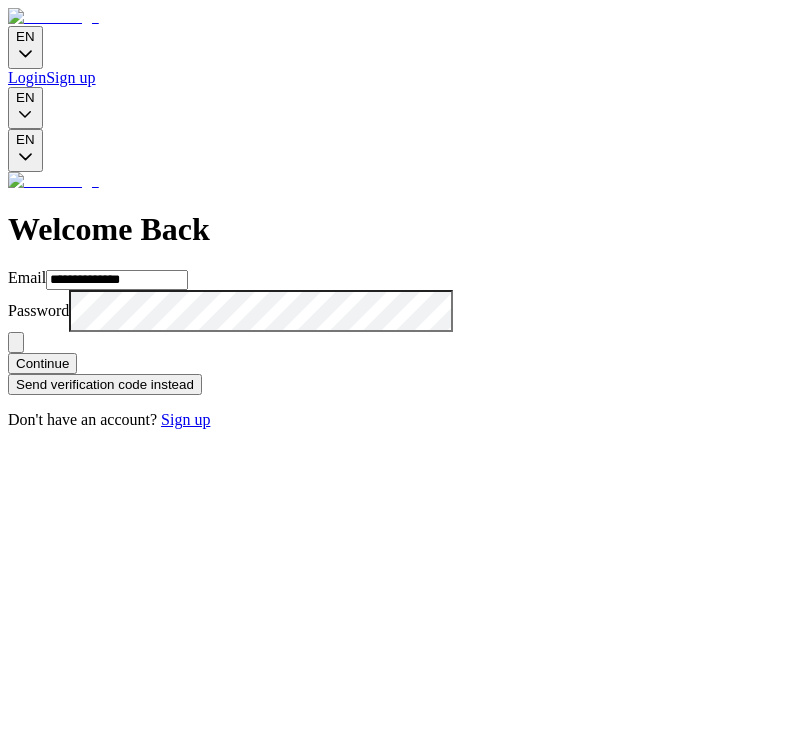 drag, startPoint x: 375, startPoint y: 230, endPoint x: 208, endPoint y: 207, distance: 168.57639 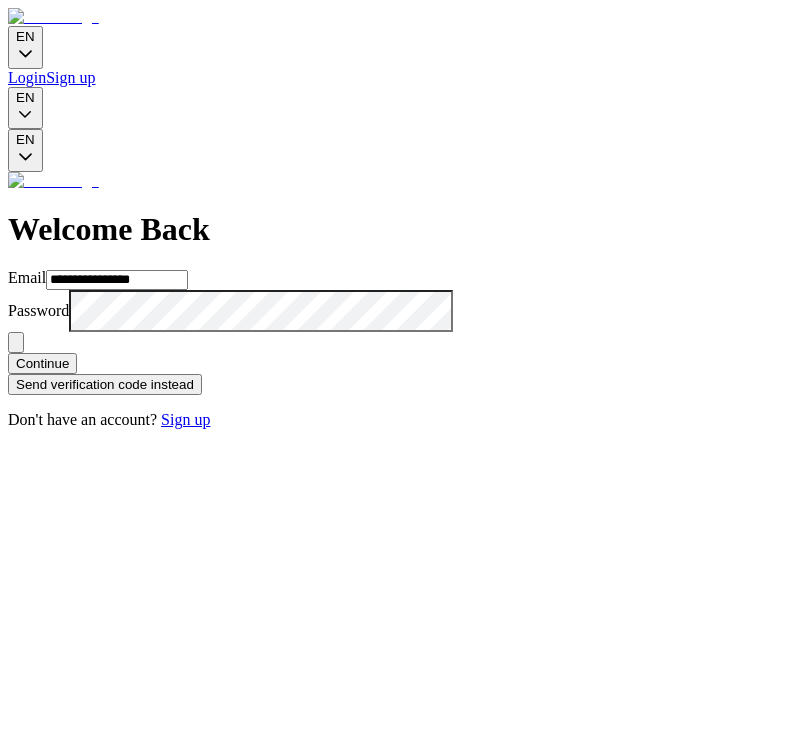 type on "**********" 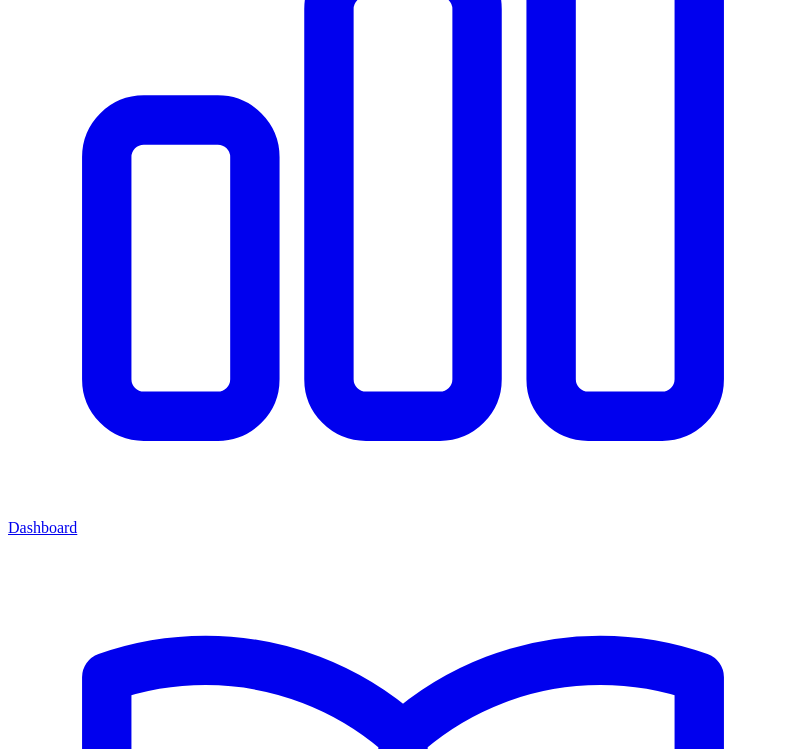 scroll, scrollTop: 0, scrollLeft: 0, axis: both 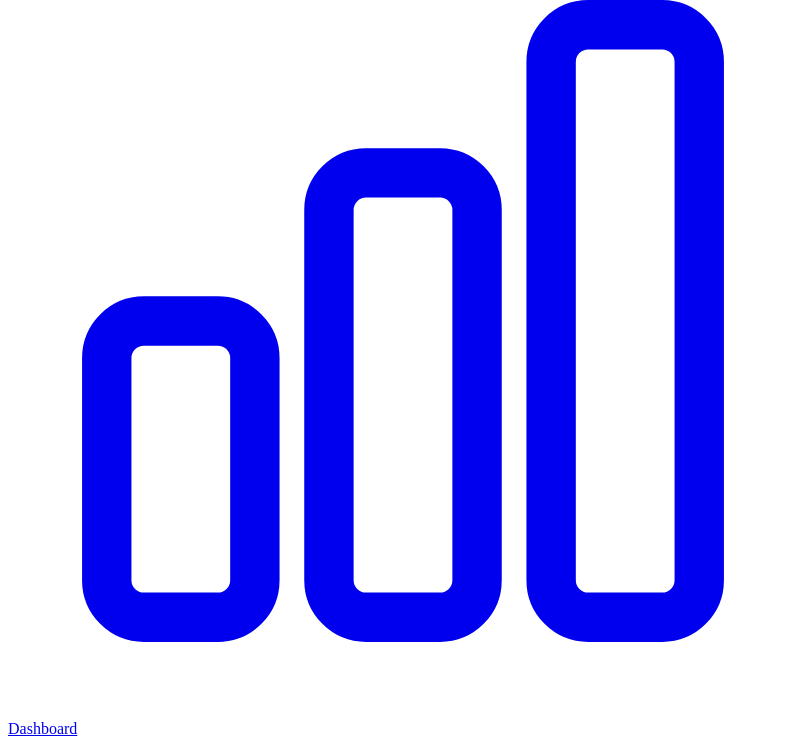 click on "17   workouts 16   Completed 1   Upcoming Create Workout" at bounding box center (403, 6494) 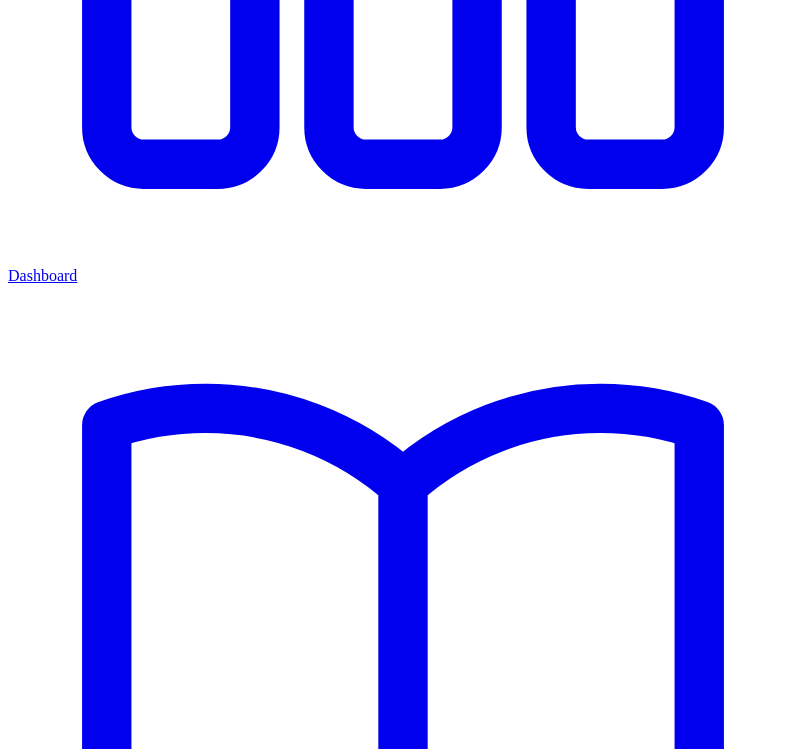 scroll, scrollTop: 564, scrollLeft: 0, axis: vertical 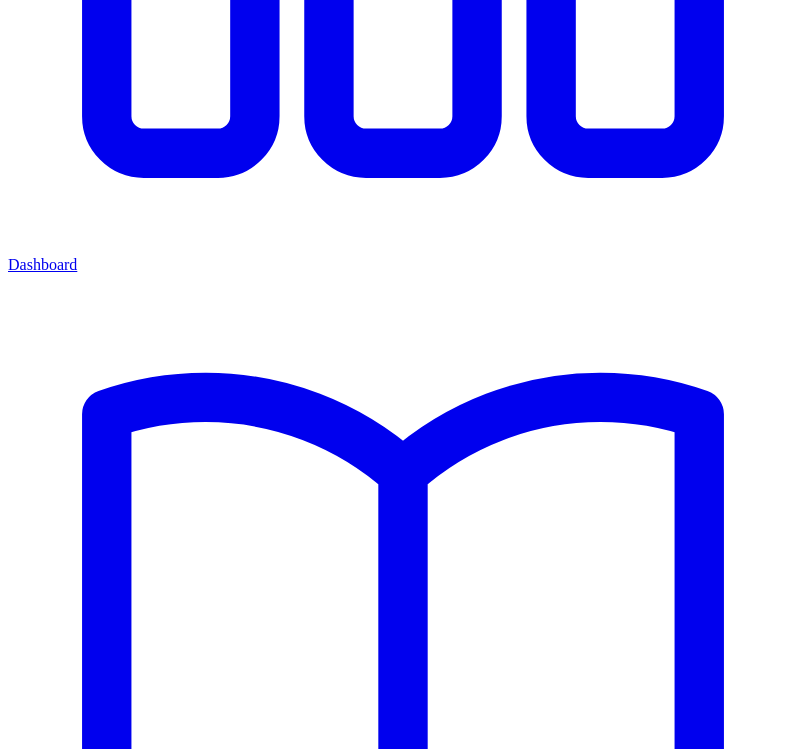 click on "Recordings" at bounding box center [403, 7275] 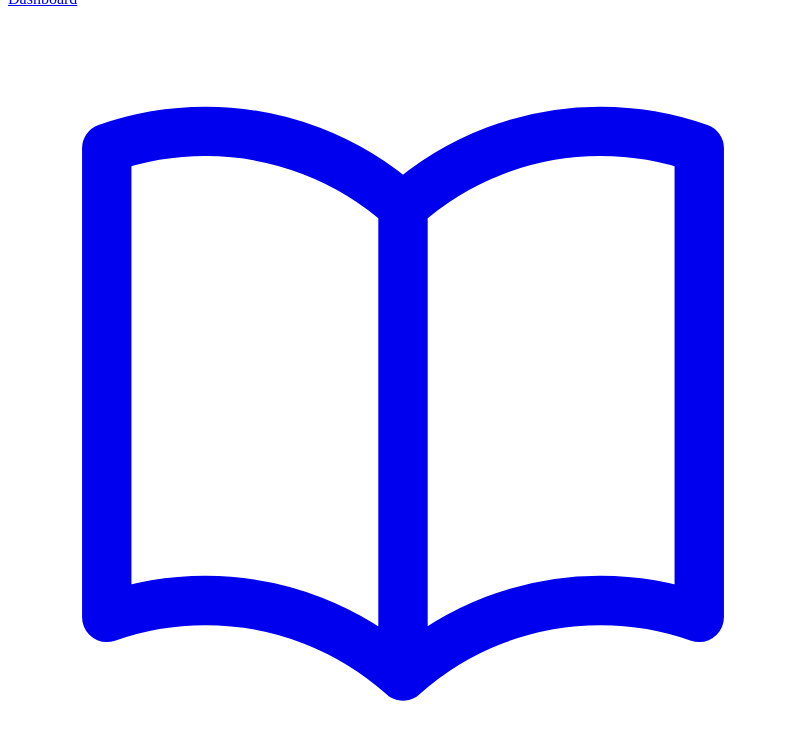 scroll, scrollTop: 1216, scrollLeft: 0, axis: vertical 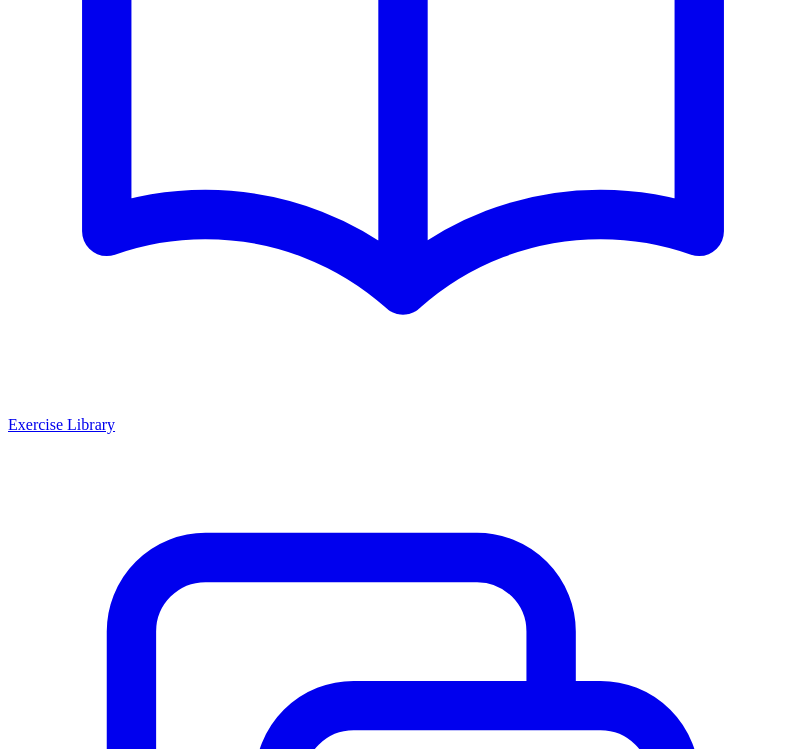click on "A G Arman   Gasparyan arman@patient.com Create Workout 13   workouts 7   Completed 6   Upcoming Create Workout" at bounding box center [403, 14210] 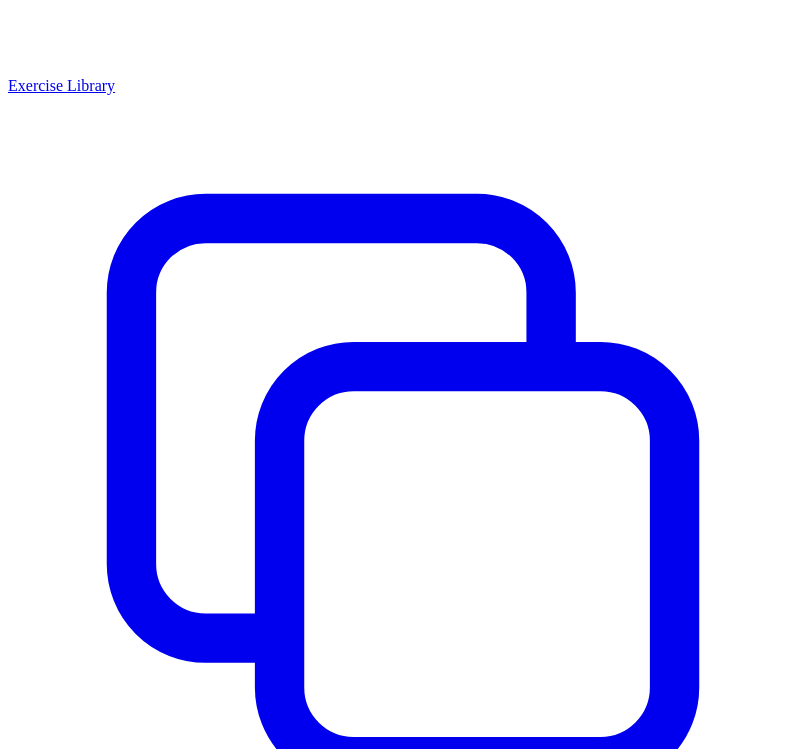 scroll, scrollTop: 1567, scrollLeft: 0, axis: vertical 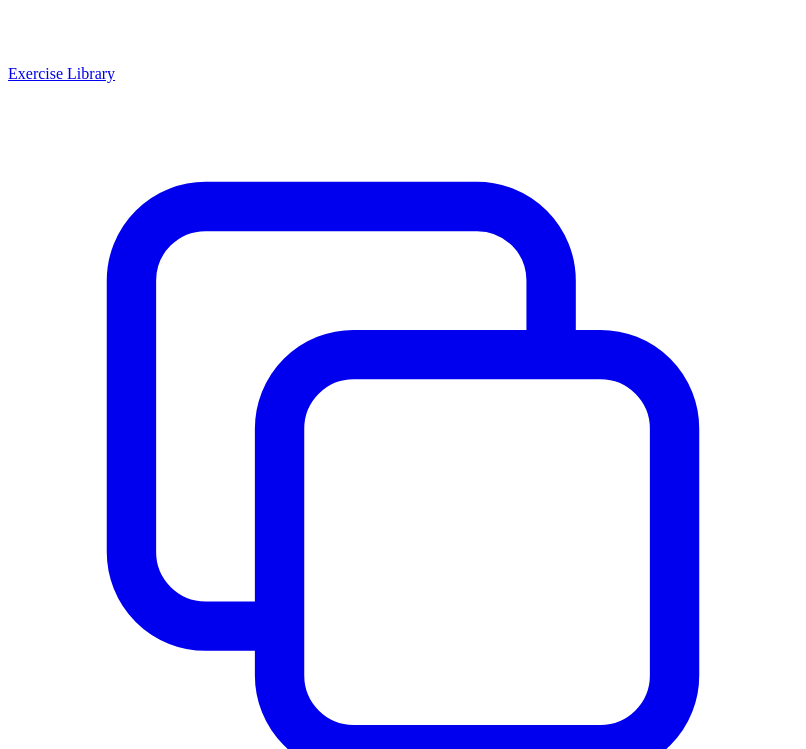 click on "Recordings" at bounding box center [403, 11157] 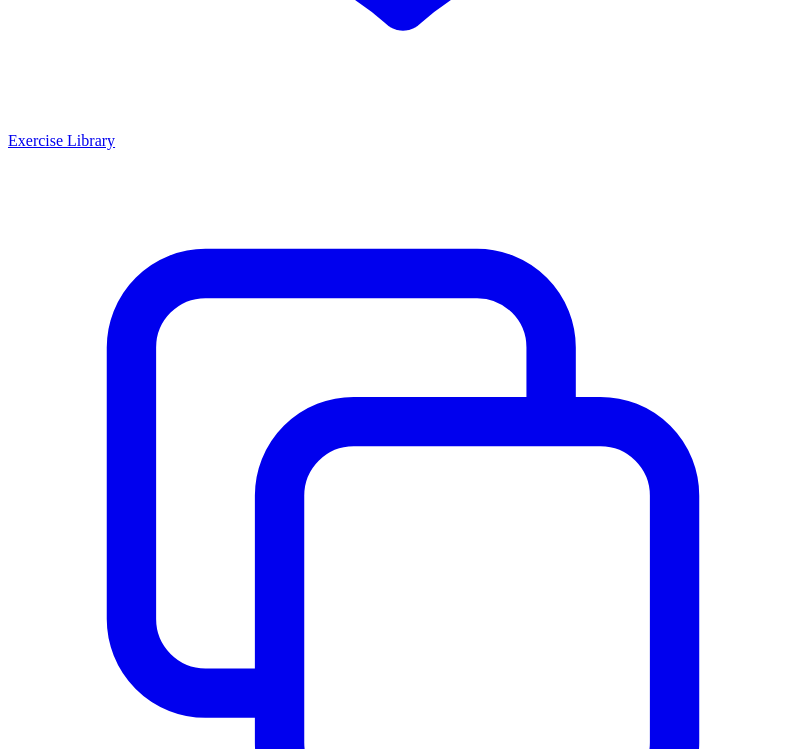 scroll, scrollTop: 1499, scrollLeft: 0, axis: vertical 